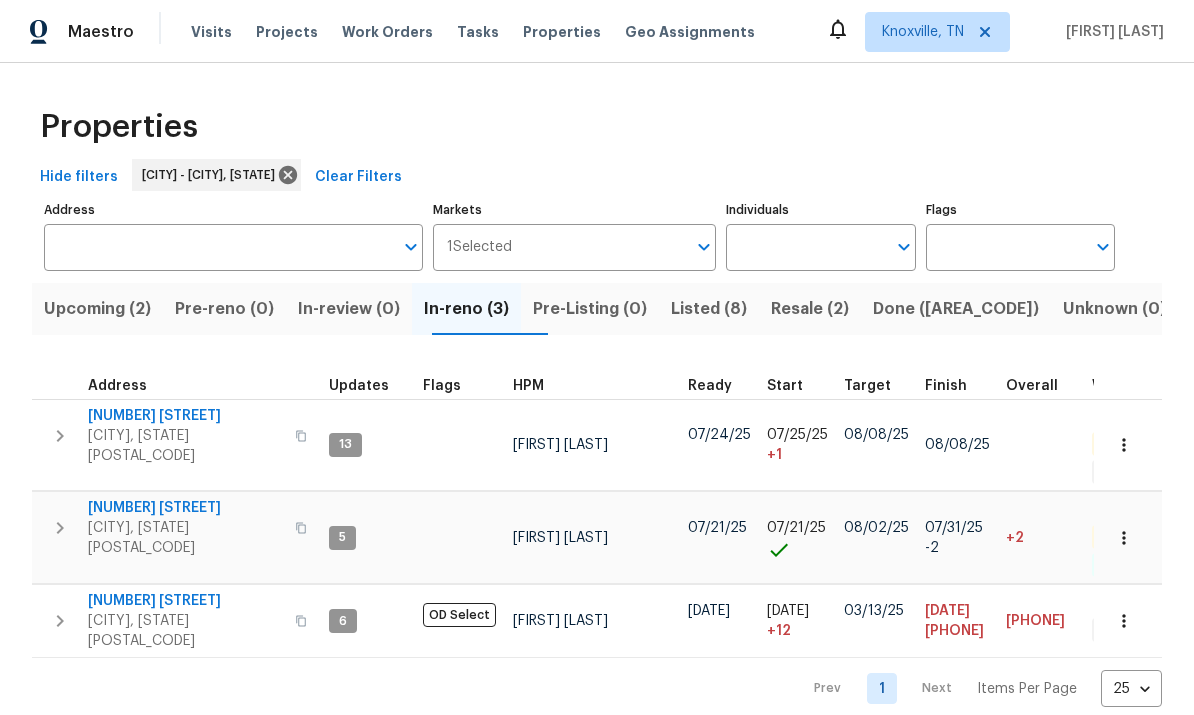 scroll, scrollTop: 0, scrollLeft: 0, axis: both 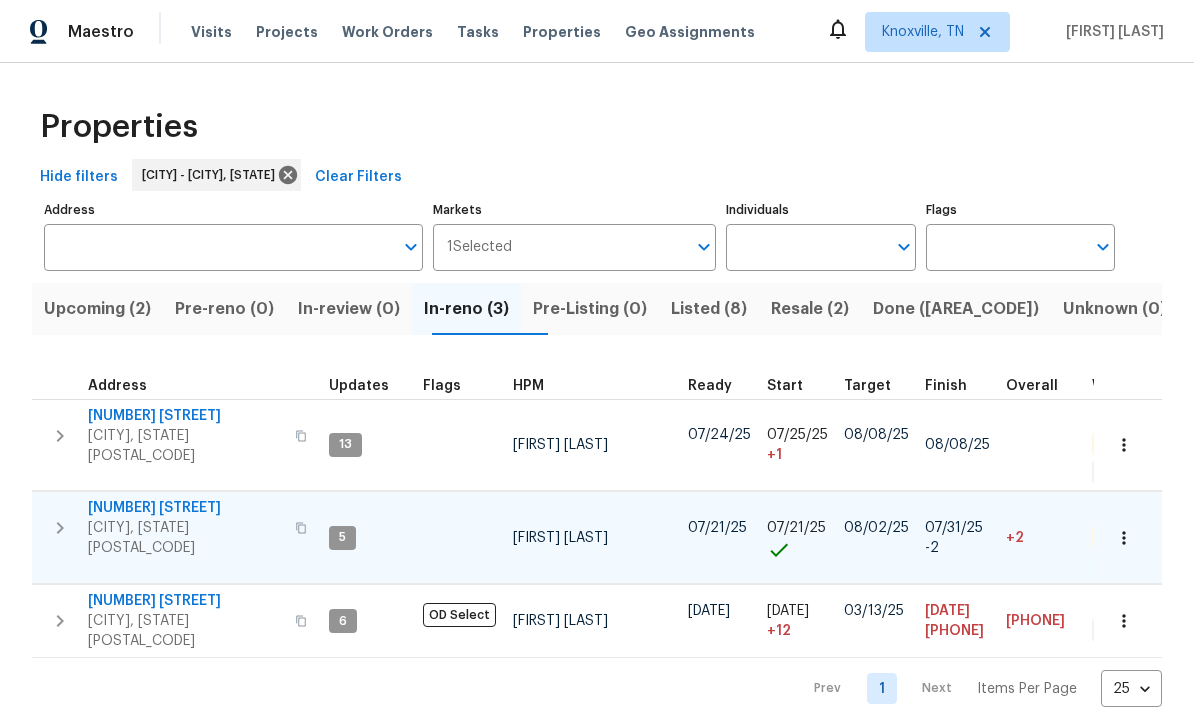click on "[NUMBER] [STREET]" at bounding box center (185, 508) 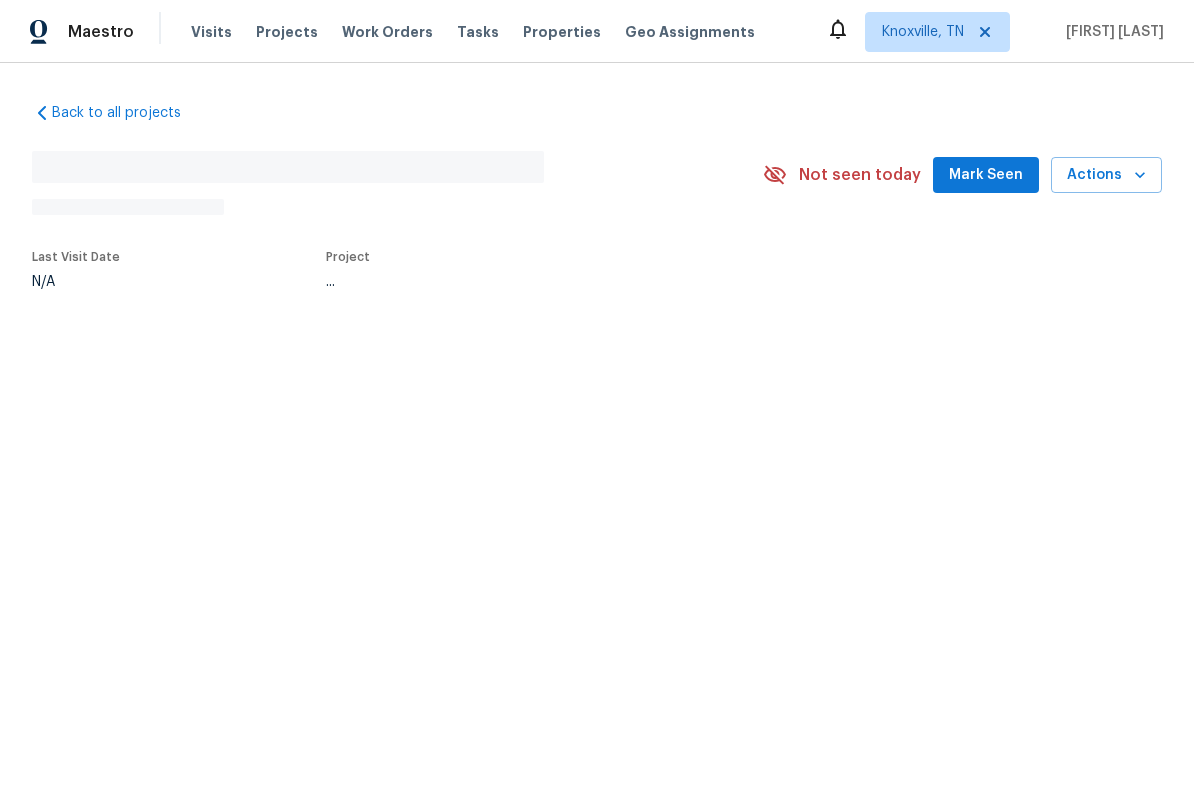 scroll, scrollTop: 0, scrollLeft: 0, axis: both 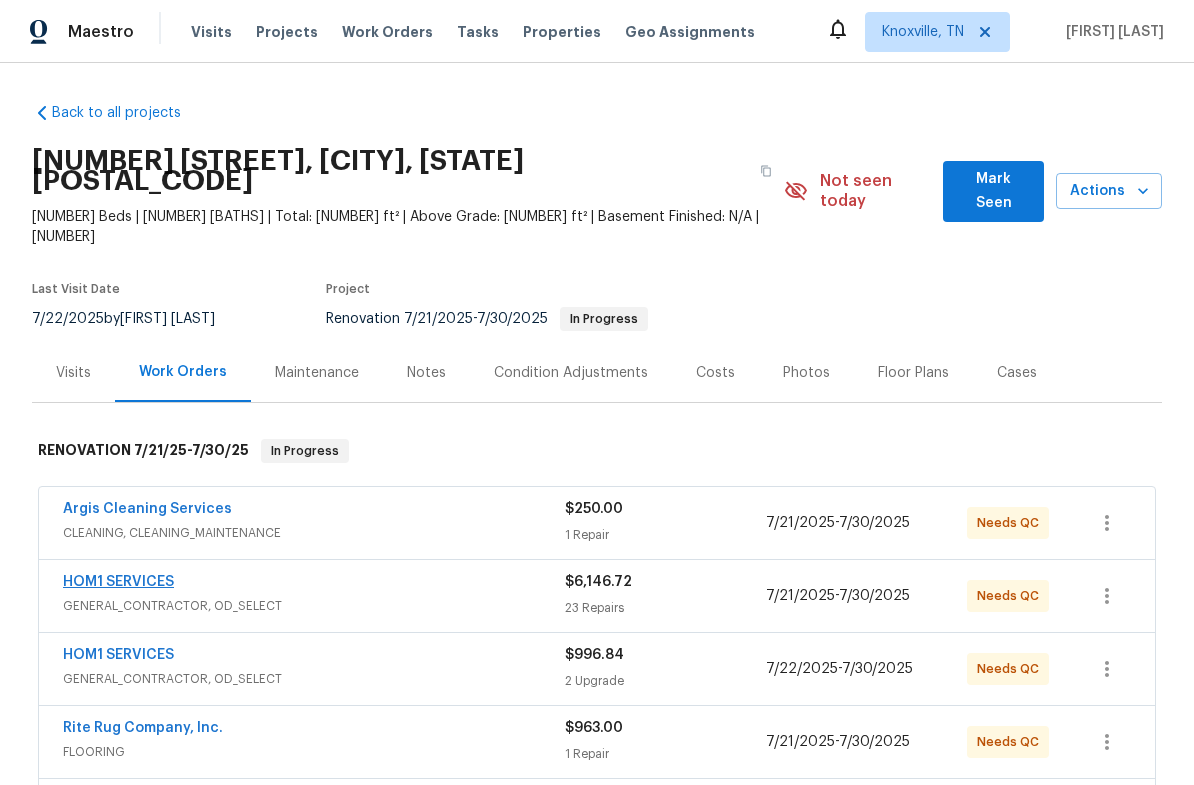 click on "HOM1 SERVICES" at bounding box center (118, 582) 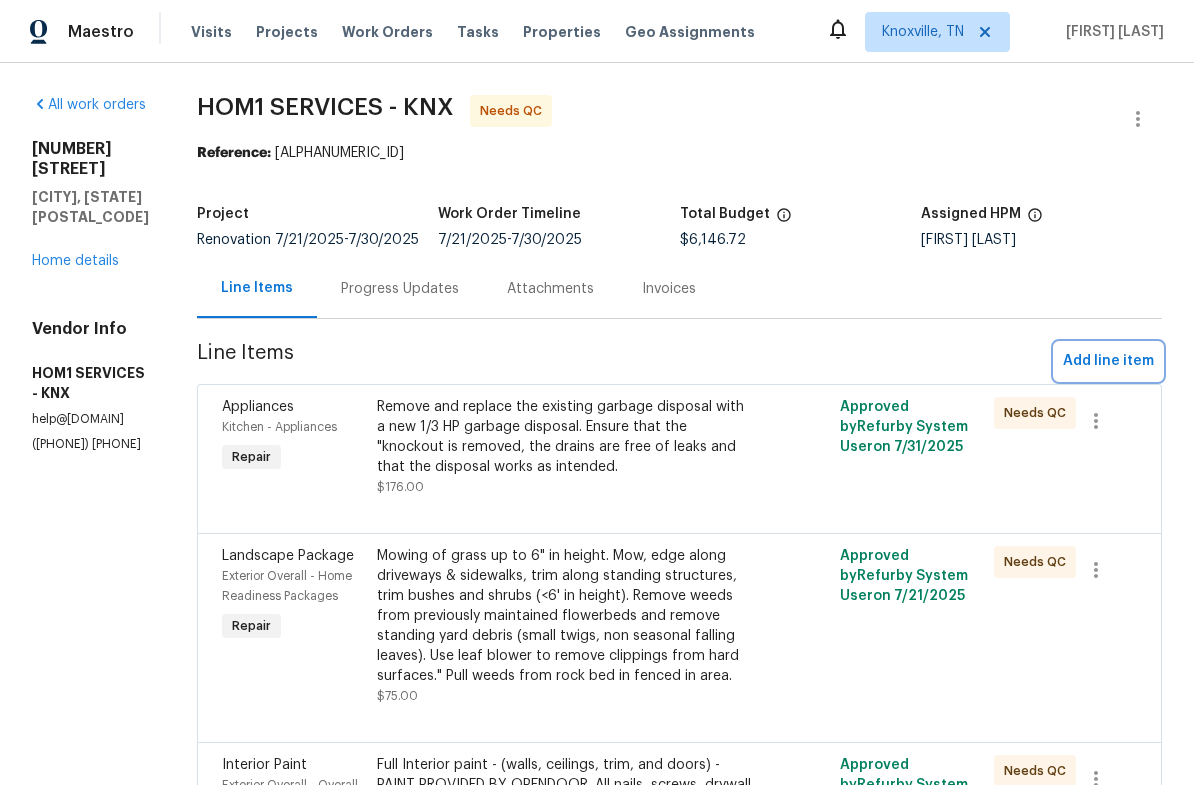 click on "Add line item" at bounding box center [1108, 361] 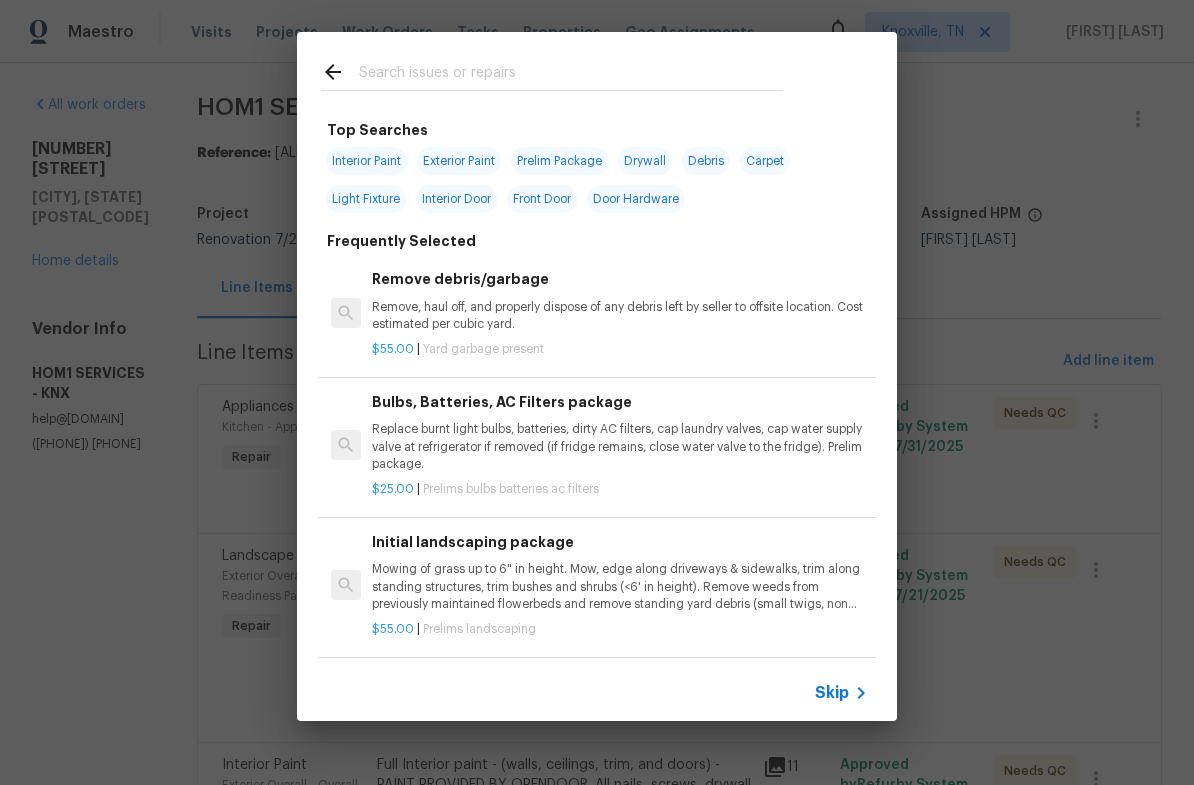 click at bounding box center [552, 71] 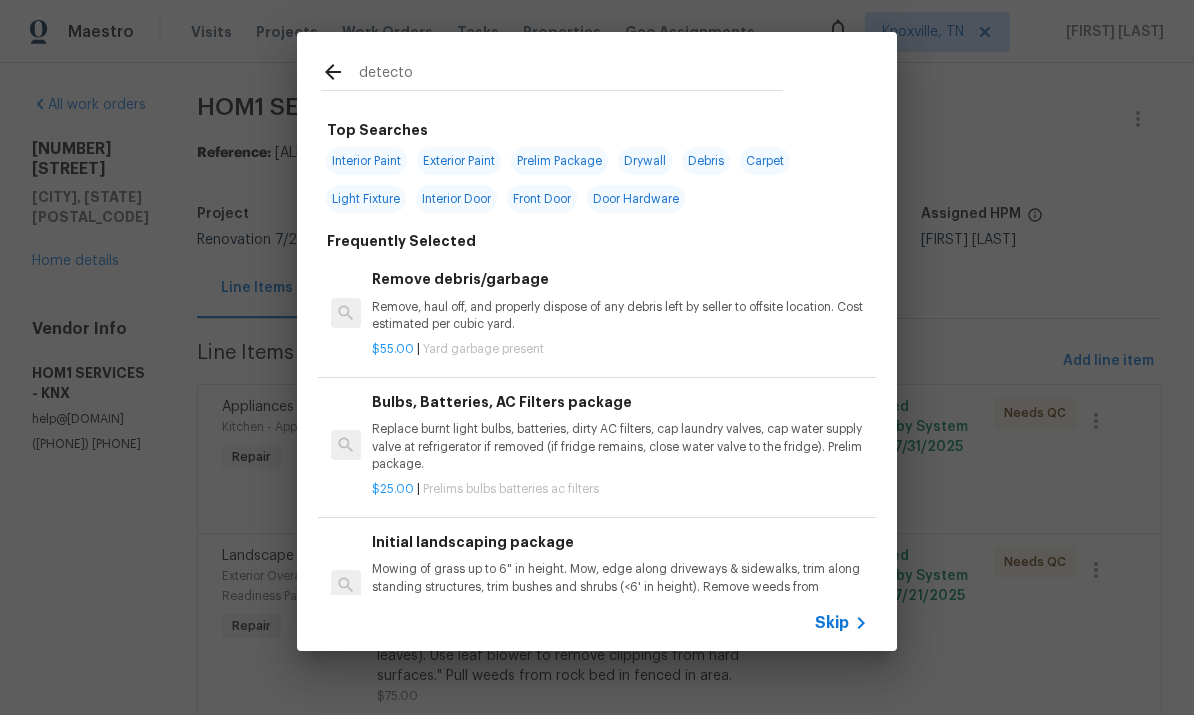 type on "detector" 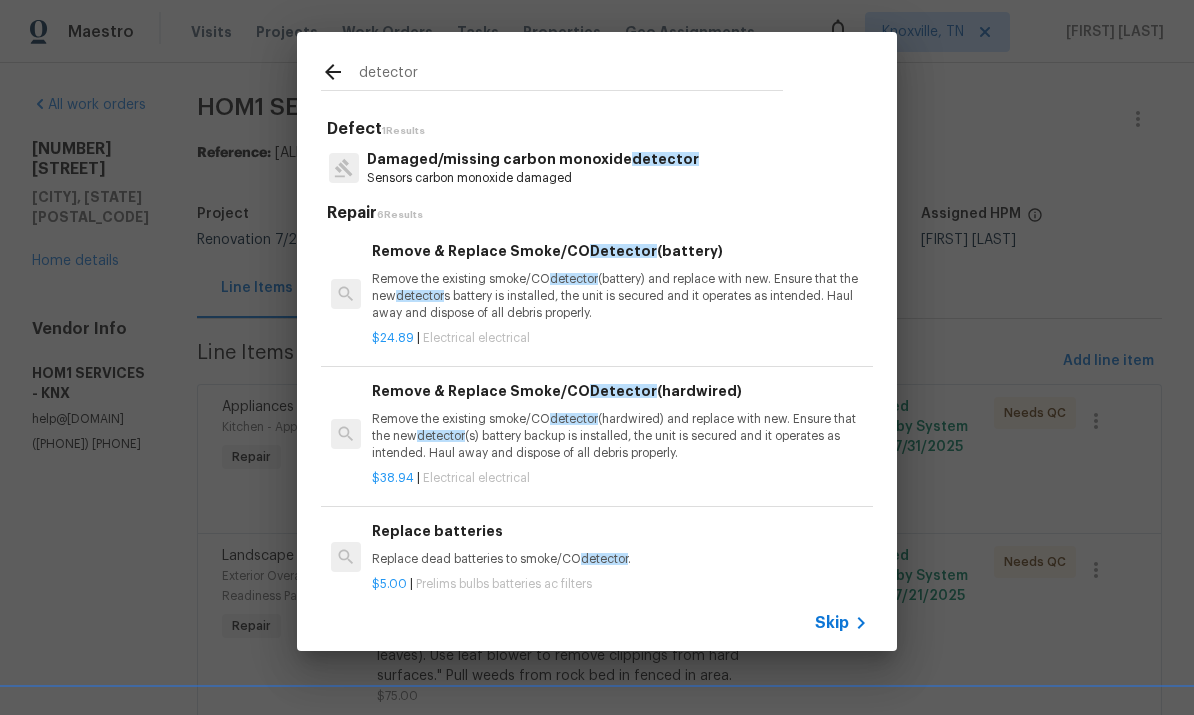 click on "Remove the existing smoke/CO detector (hardwired) and replace with new. Ensure that the new detector (s) battery backup is installed, the unit is secured and it operates as intended. Haul away and dispose of all debris properly." at bounding box center (620, 436) 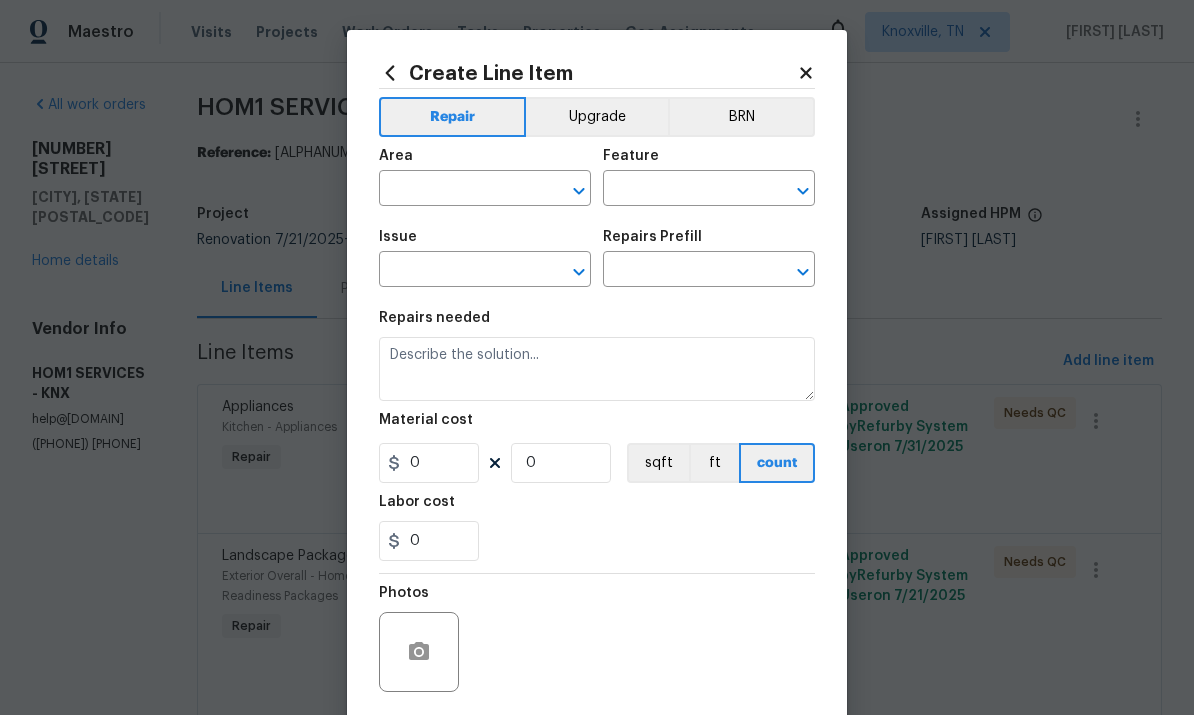 type on "Electrical" 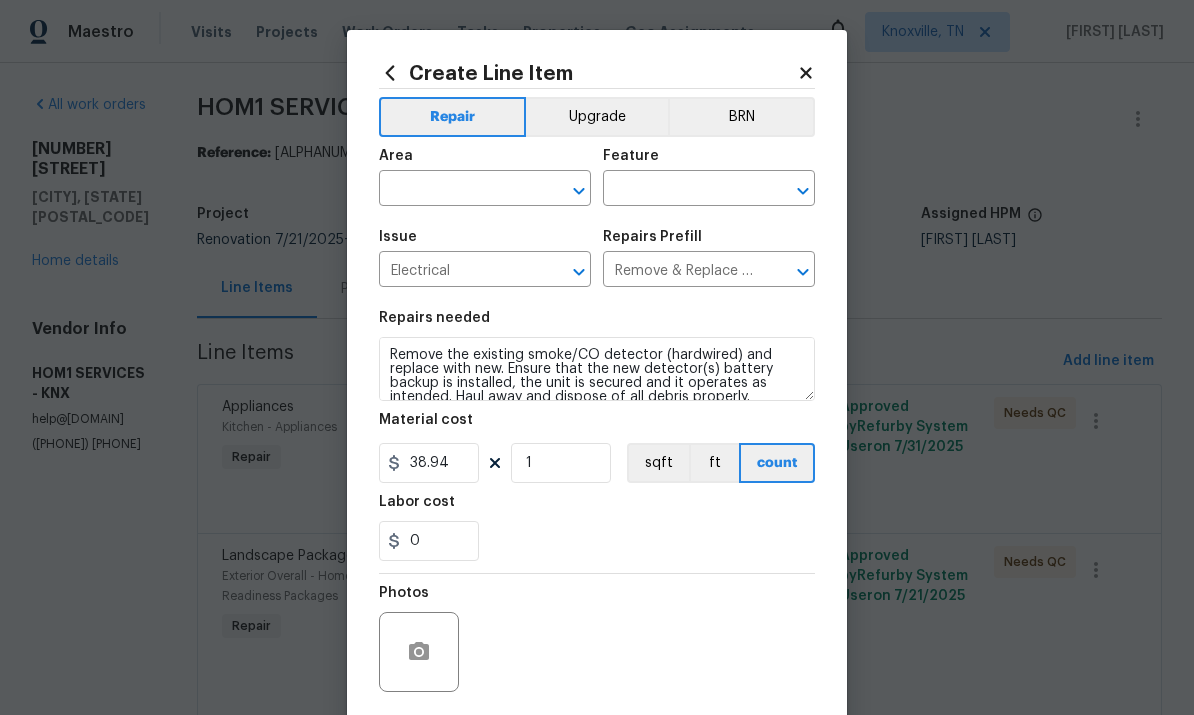 click on "Material cost" at bounding box center (597, 426) 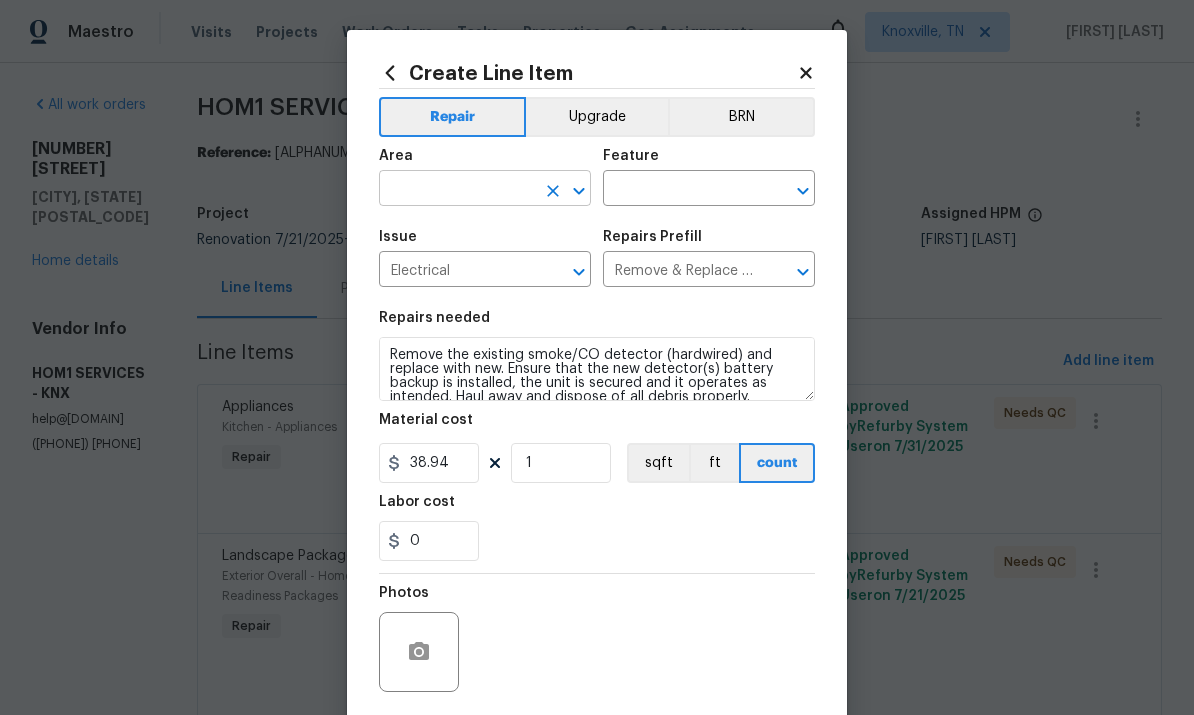 click at bounding box center (457, 190) 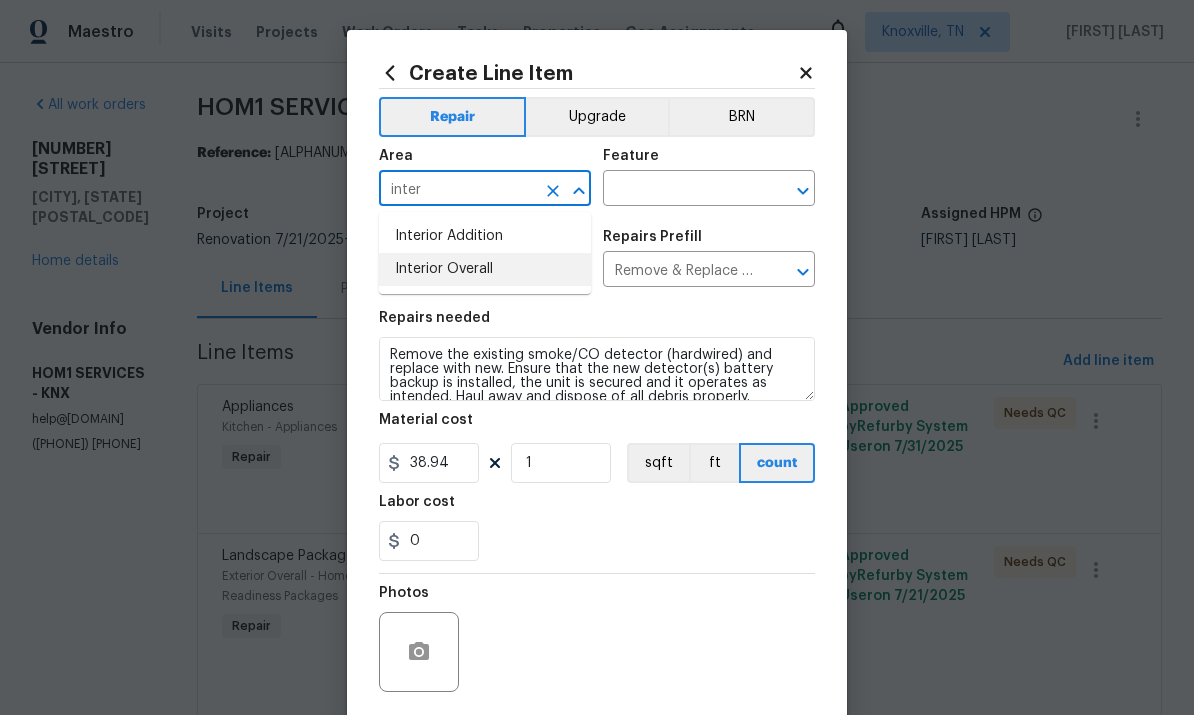 click on "Interior Overall" at bounding box center [485, 269] 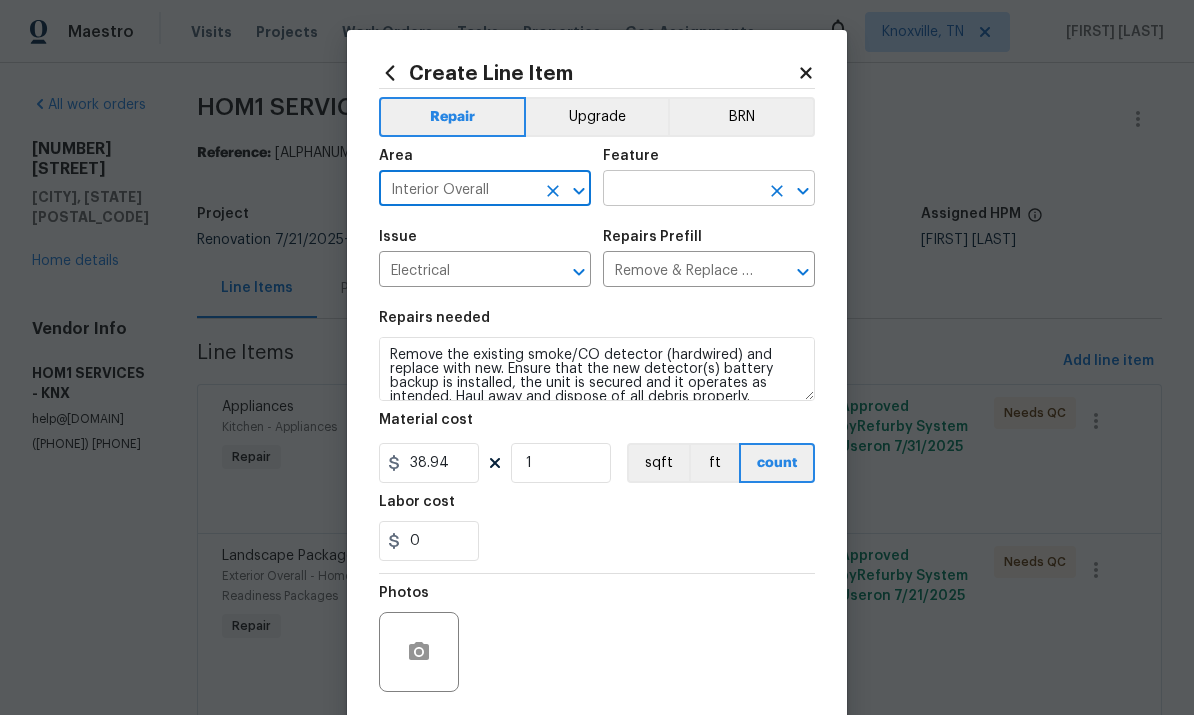 click at bounding box center (681, 190) 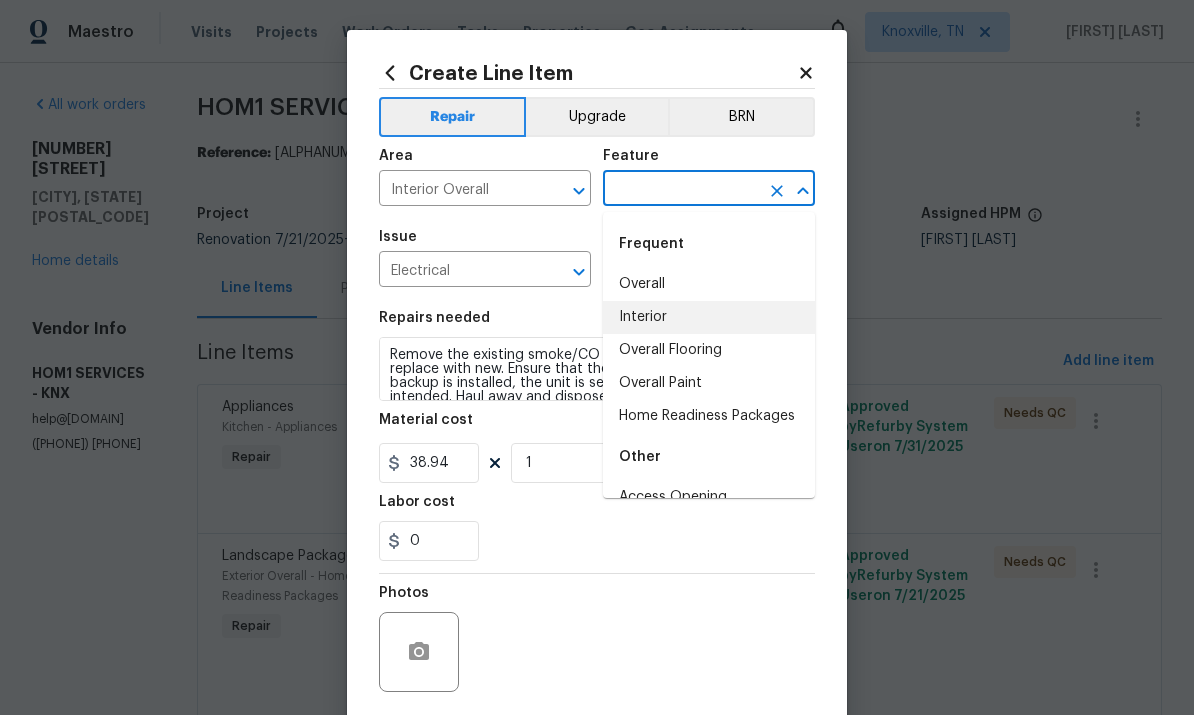 click on "Interior" at bounding box center (709, 317) 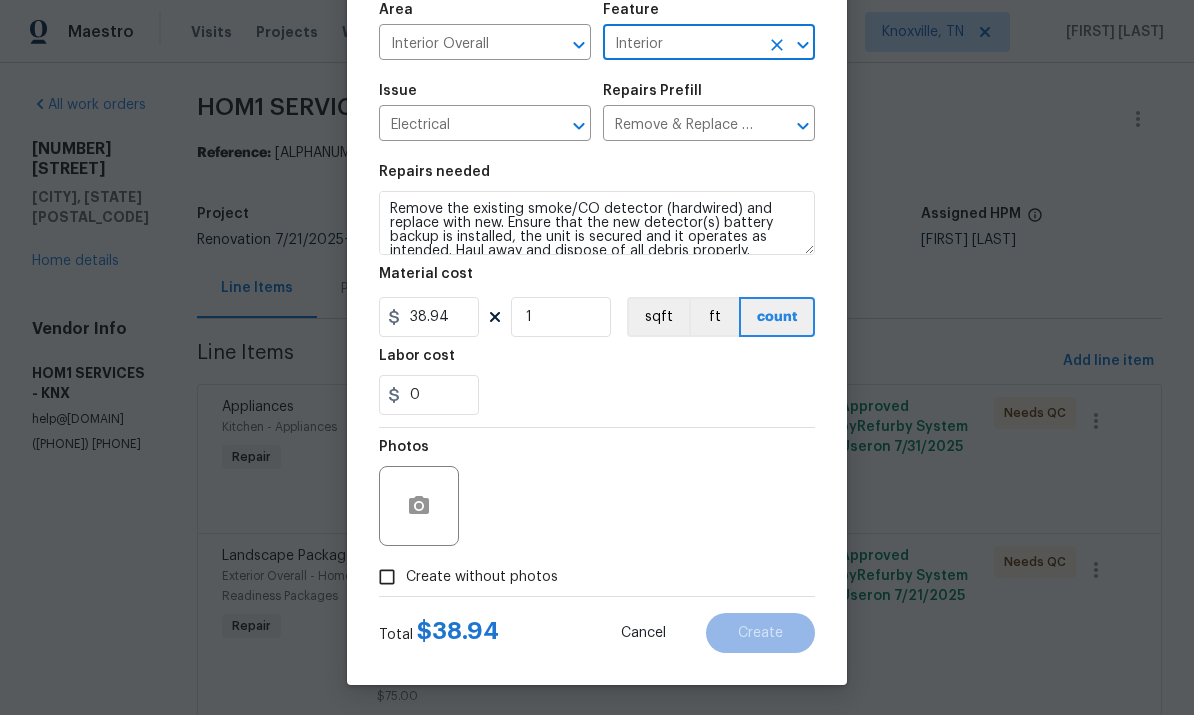 scroll, scrollTop: 150, scrollLeft: 0, axis: vertical 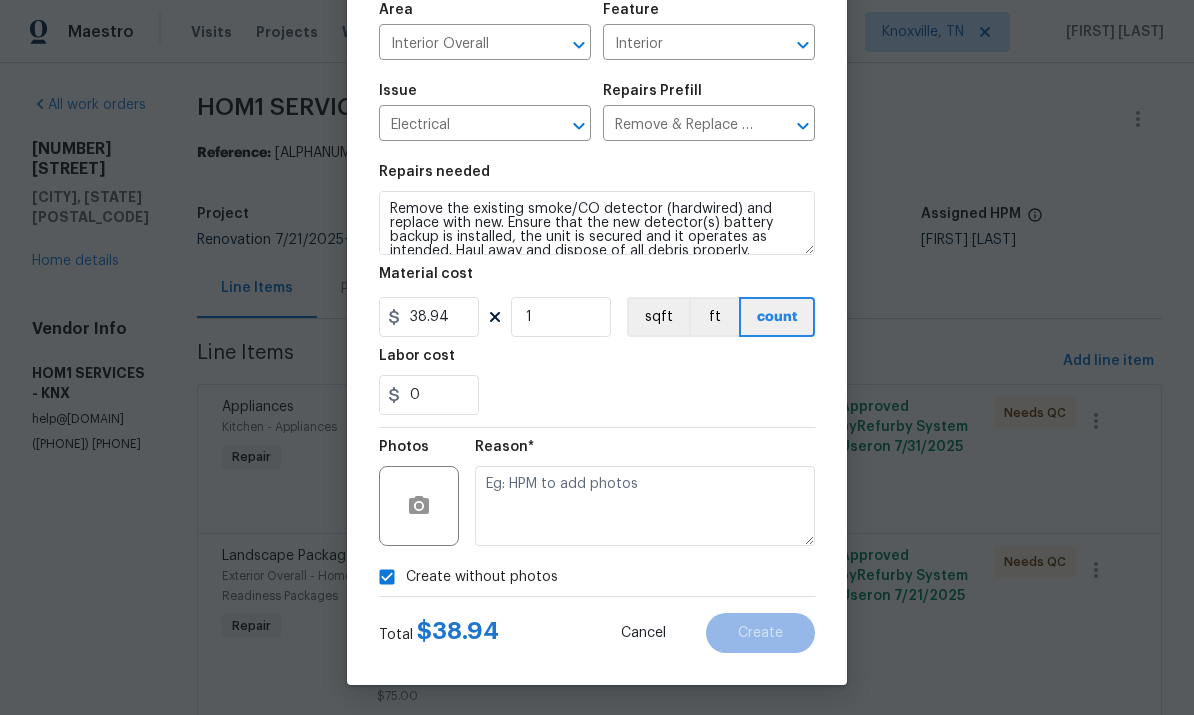 click at bounding box center [645, 506] 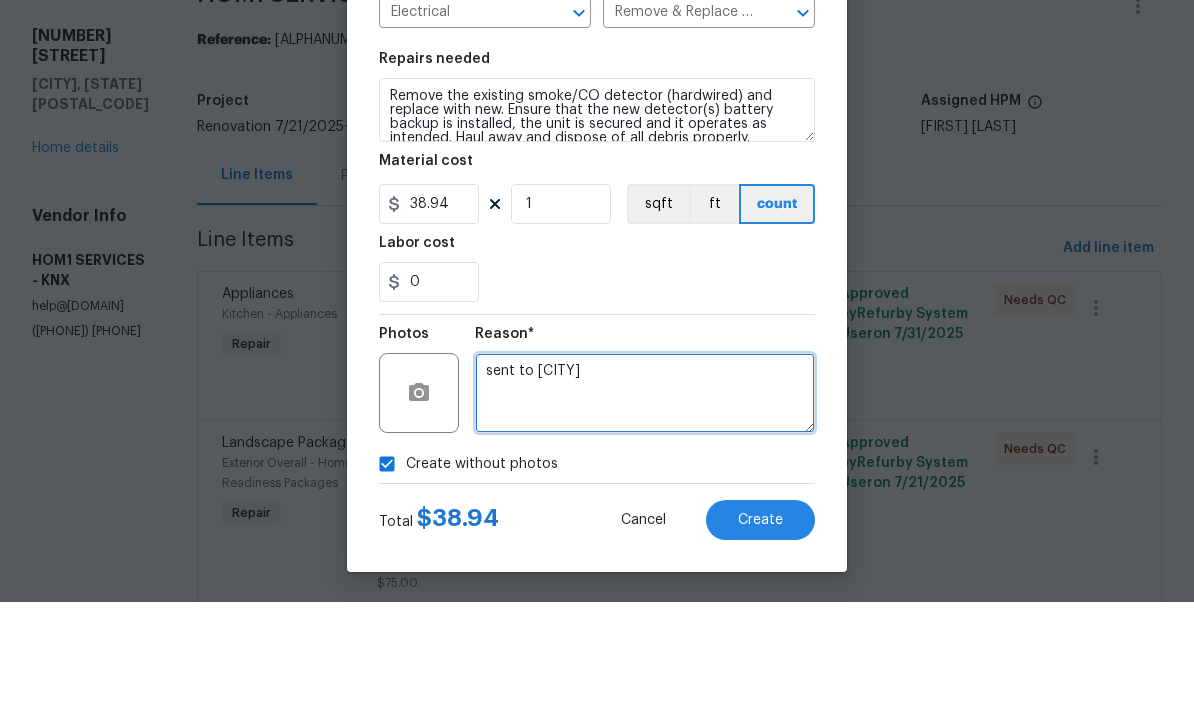 scroll, scrollTop: 40, scrollLeft: 0, axis: vertical 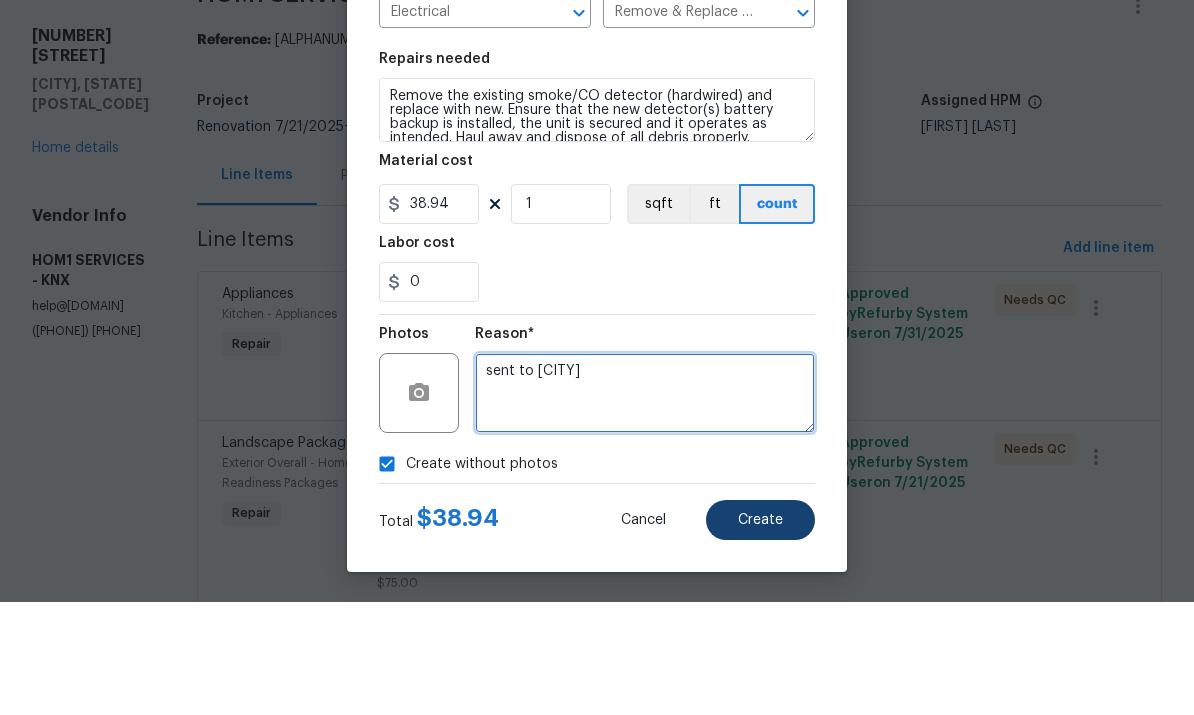 type on "sent to [CITY]" 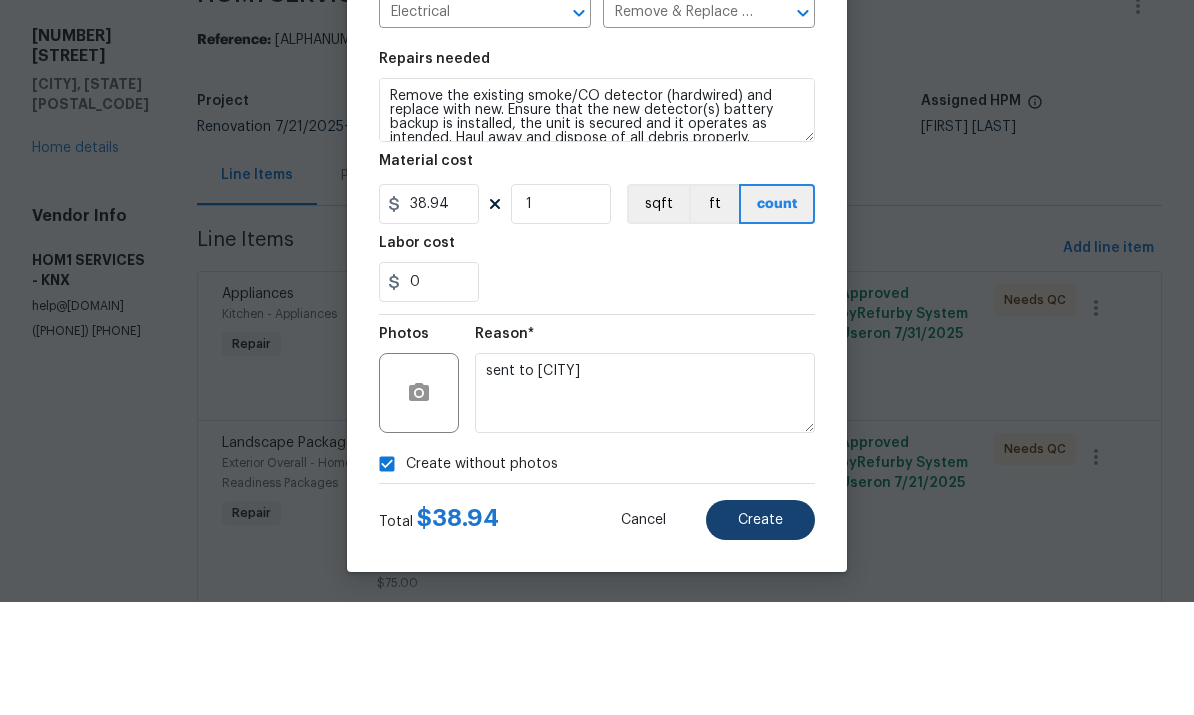 click on "Create" at bounding box center [760, 633] 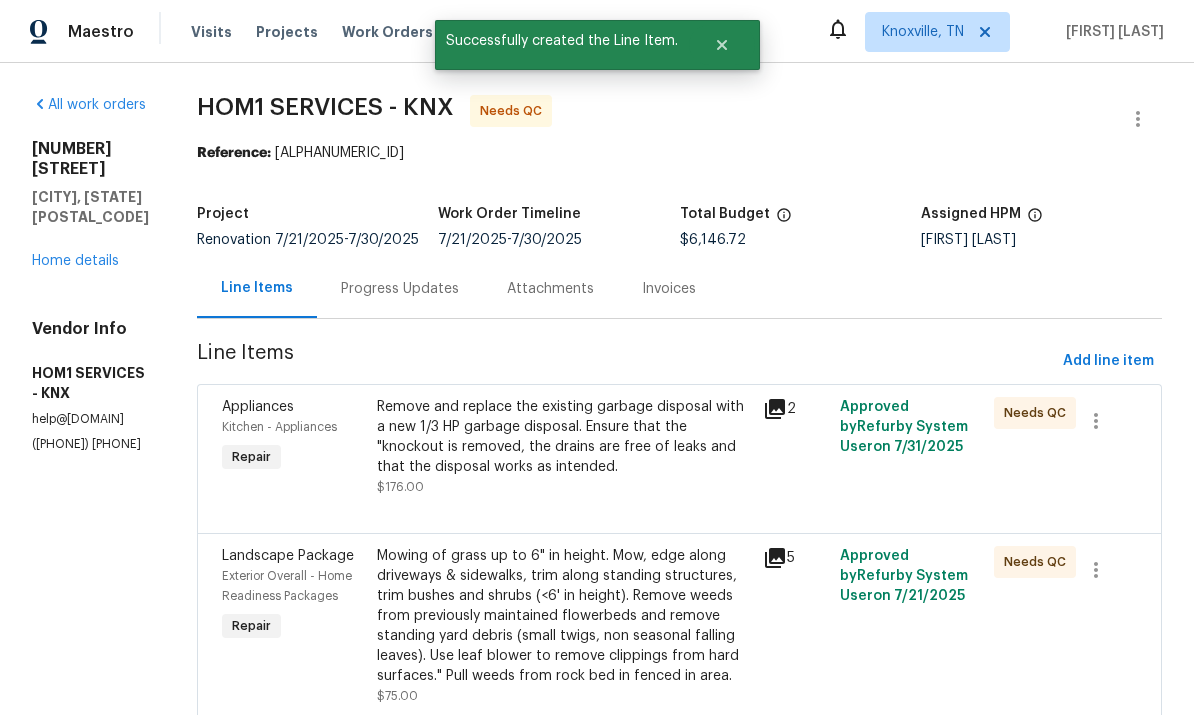 scroll, scrollTop: 0, scrollLeft: 0, axis: both 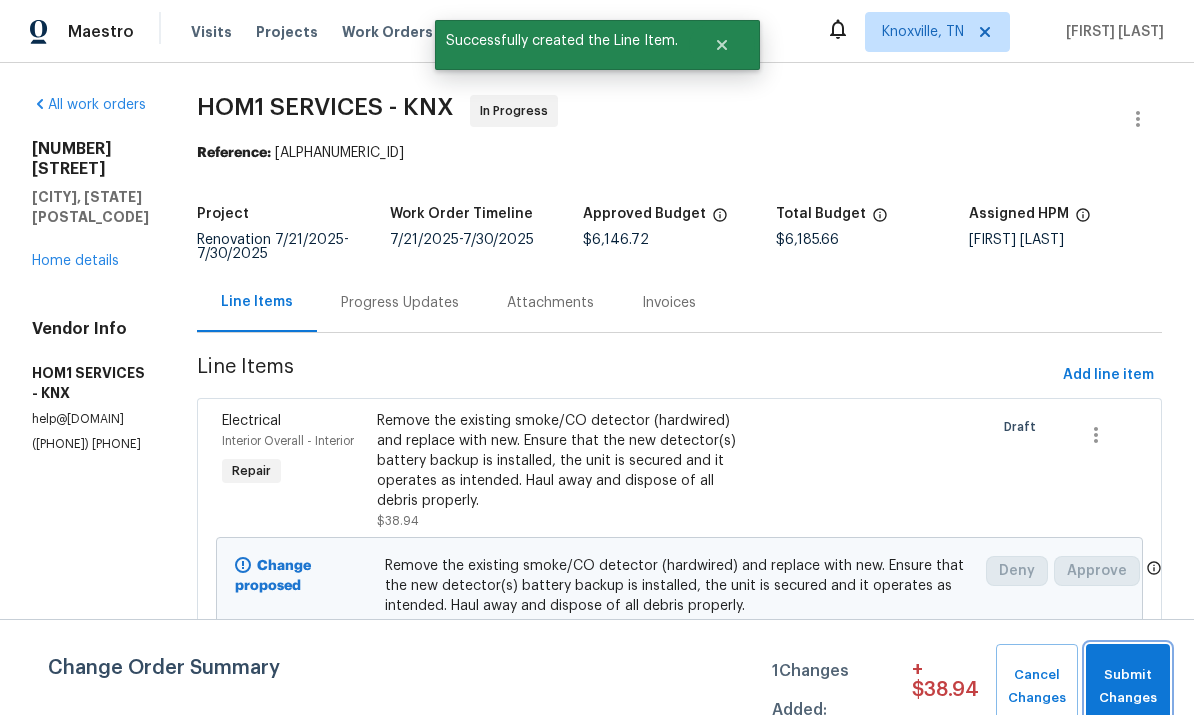 click on "Submit Changes" at bounding box center (1128, 687) 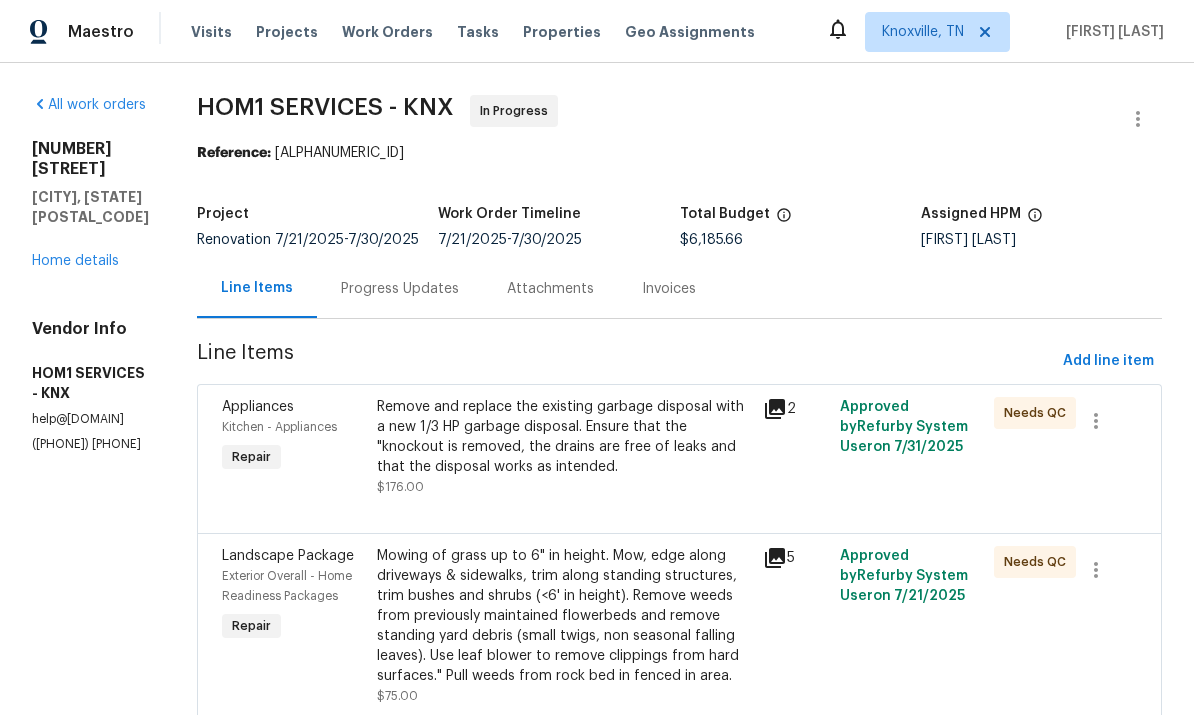 scroll, scrollTop: 0, scrollLeft: 0, axis: both 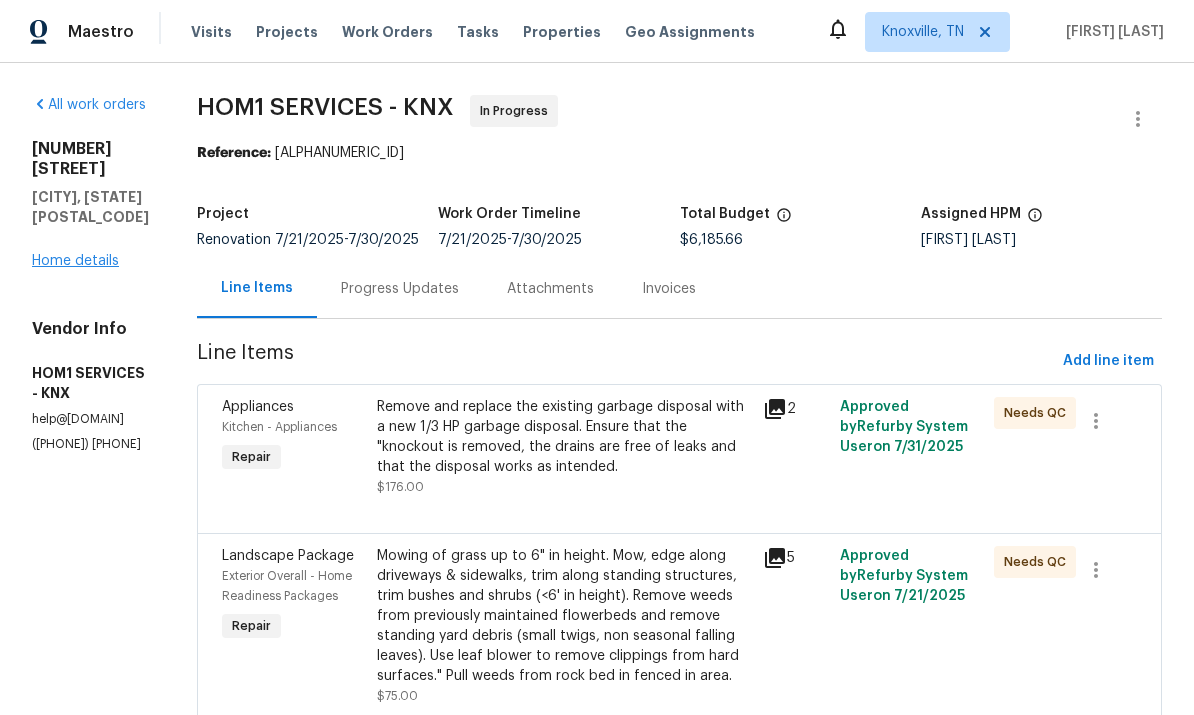 click on "Home details" at bounding box center (75, 261) 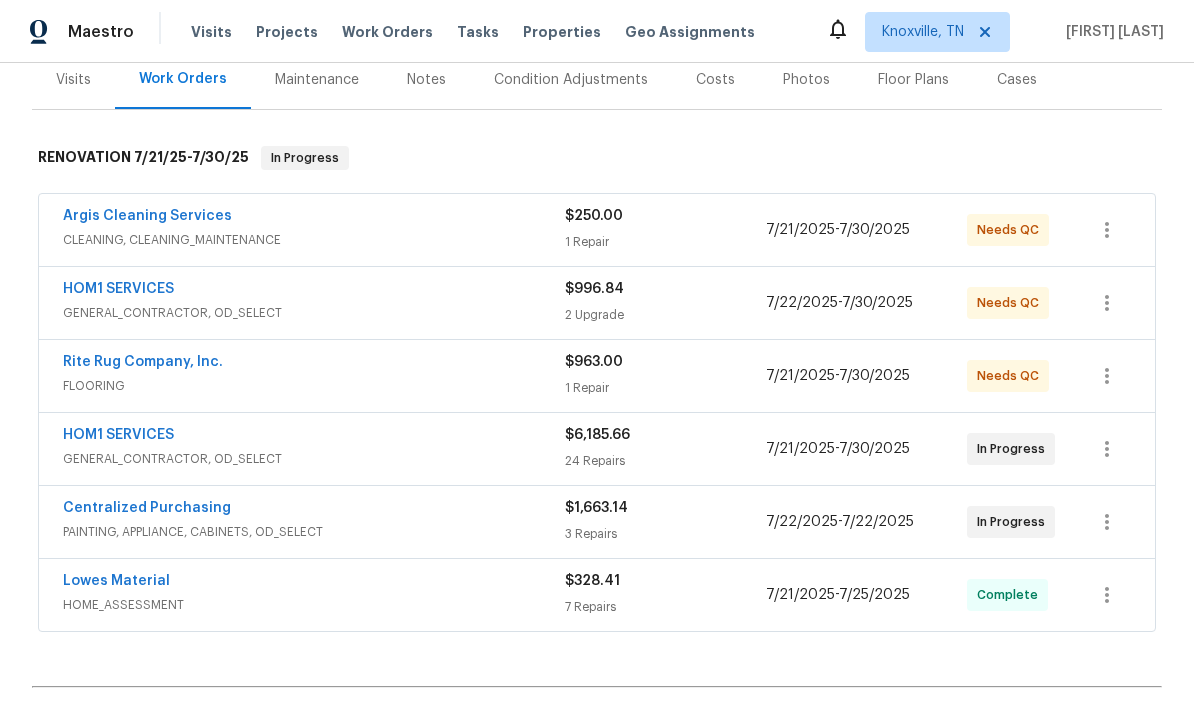 scroll, scrollTop: 296, scrollLeft: 0, axis: vertical 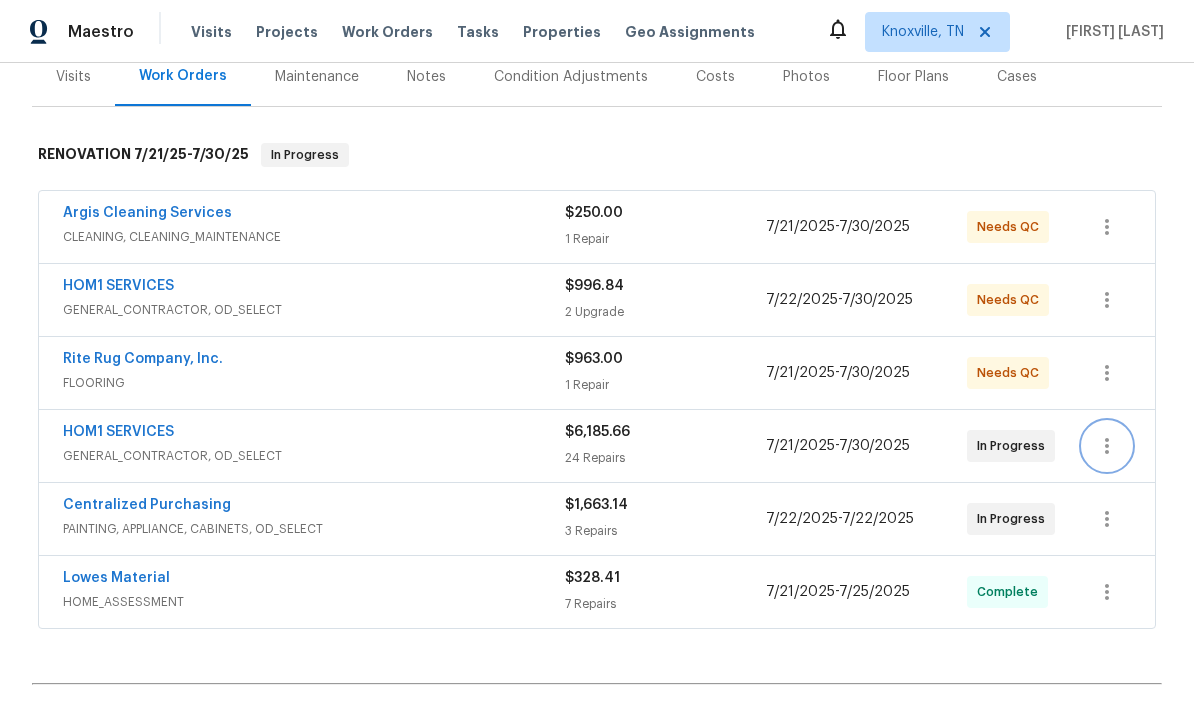 click 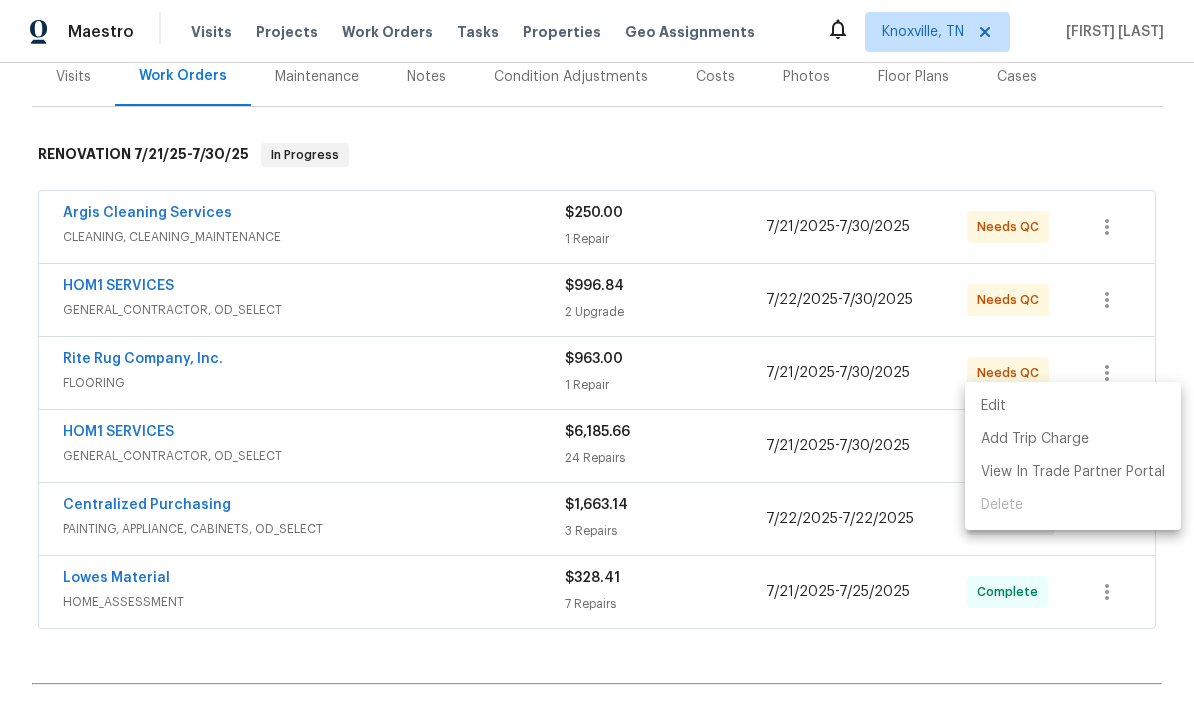 click on "Edit" at bounding box center (1073, 406) 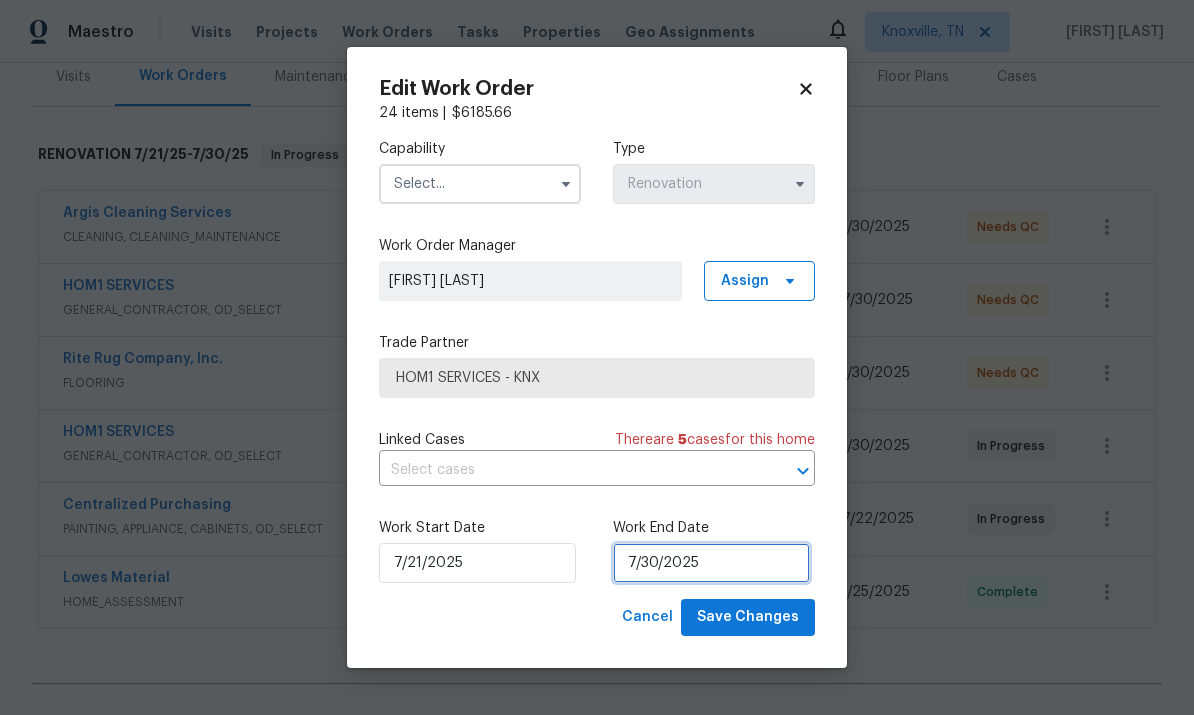 click on "7/30/2025" at bounding box center [711, 563] 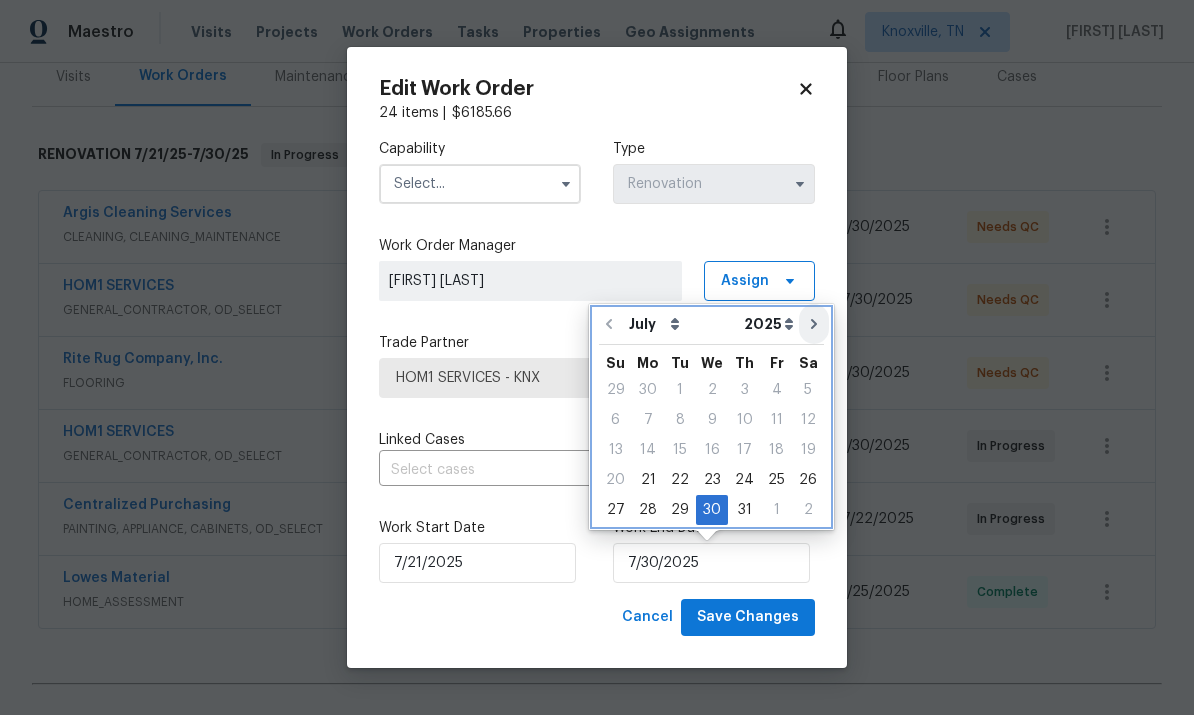 click 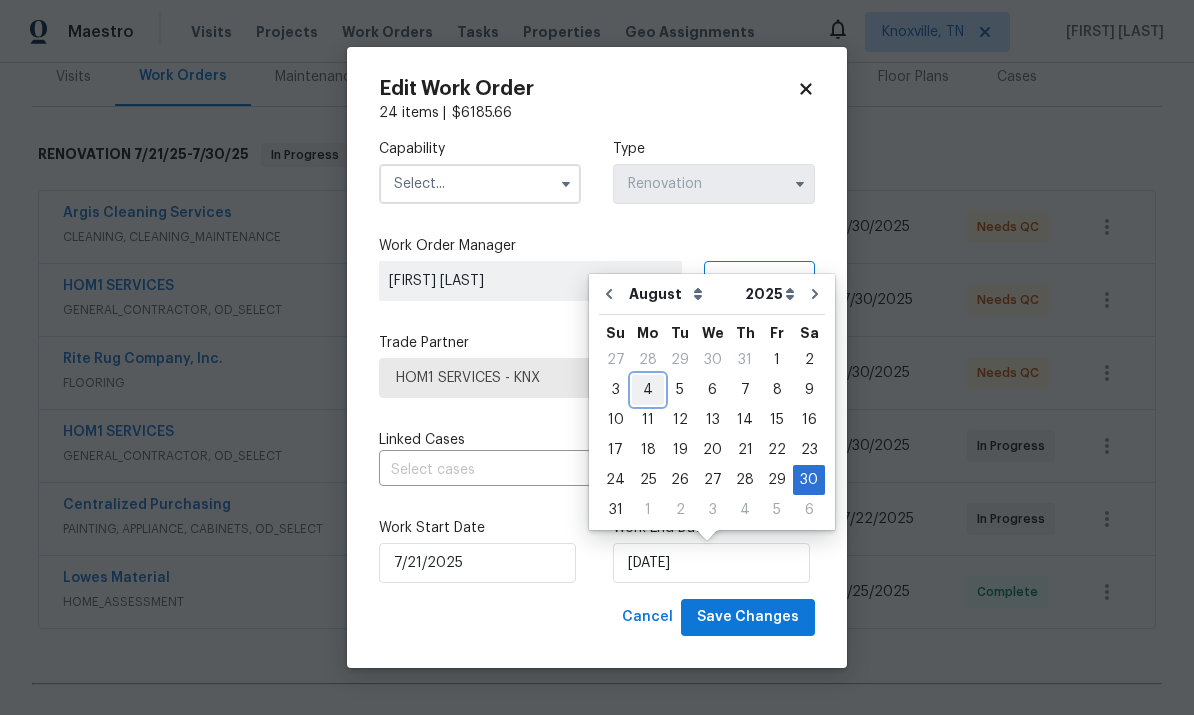 click on "4" at bounding box center (648, 390) 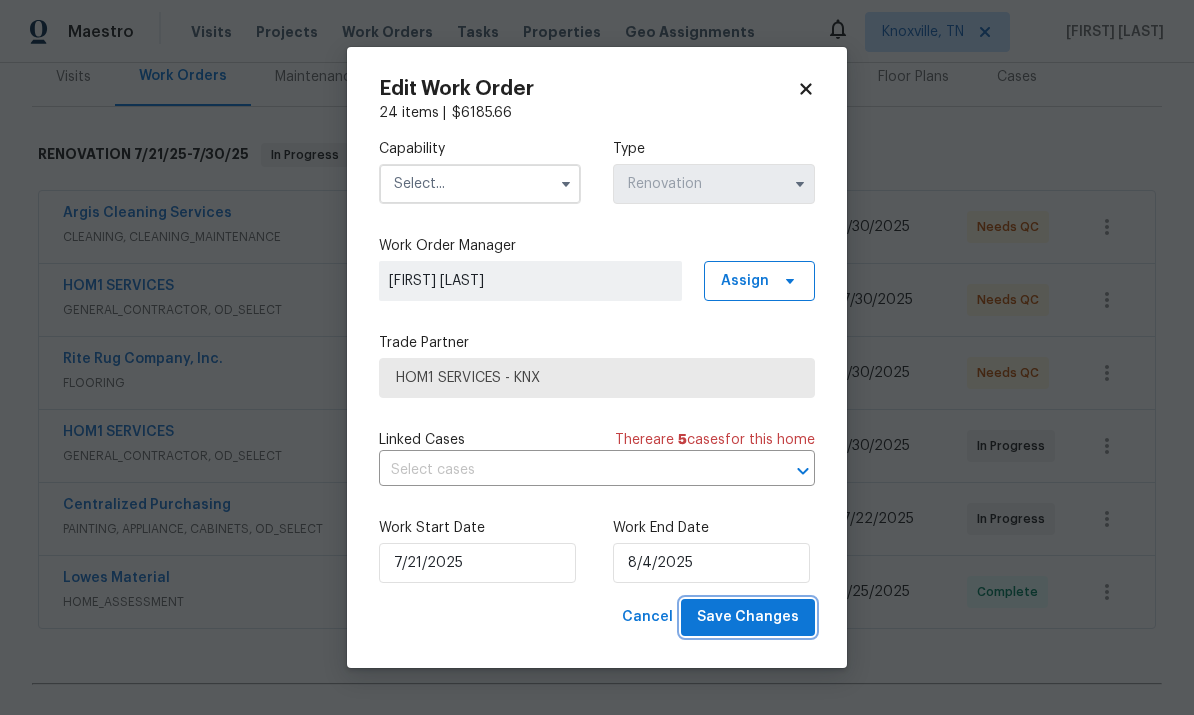click on "Save Changes" at bounding box center [748, 617] 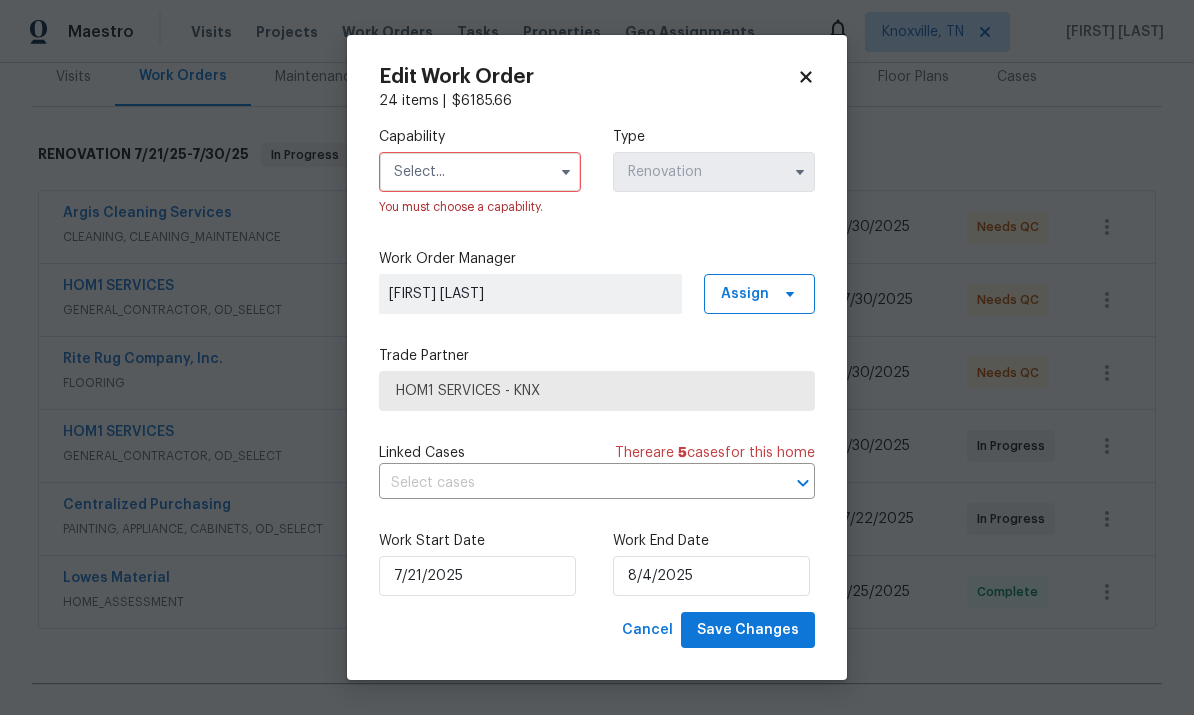 click on "Capability" at bounding box center [480, 137] 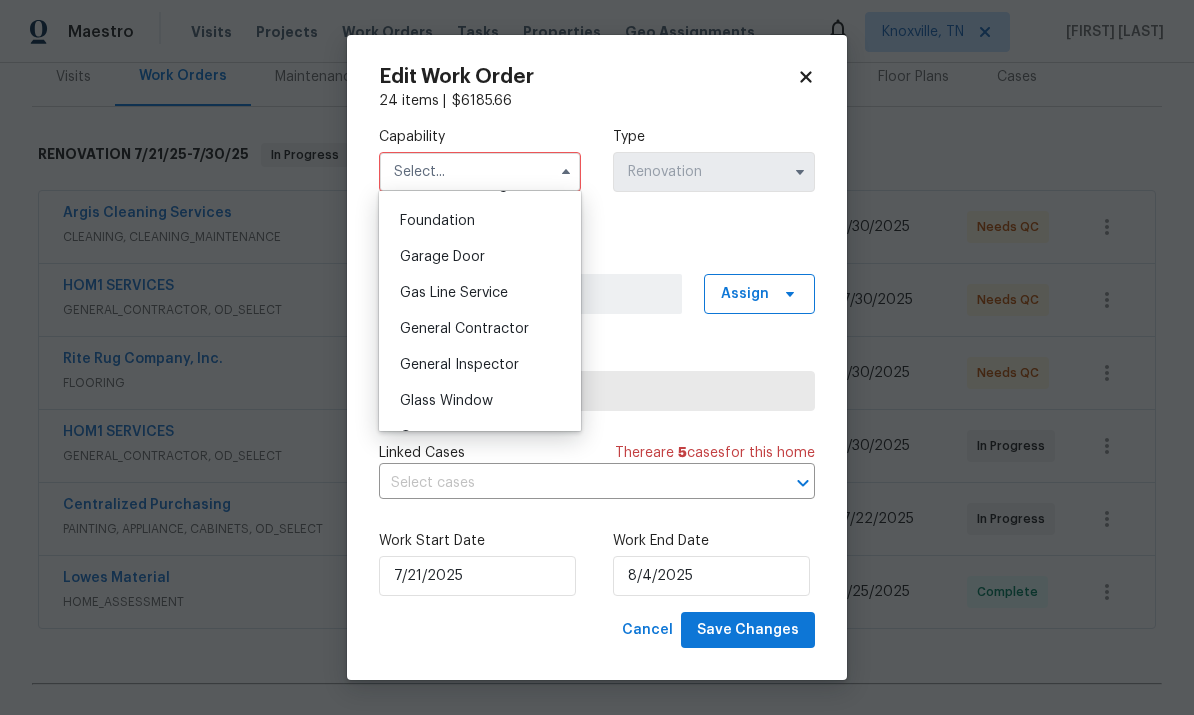 scroll, scrollTop: 842, scrollLeft: 0, axis: vertical 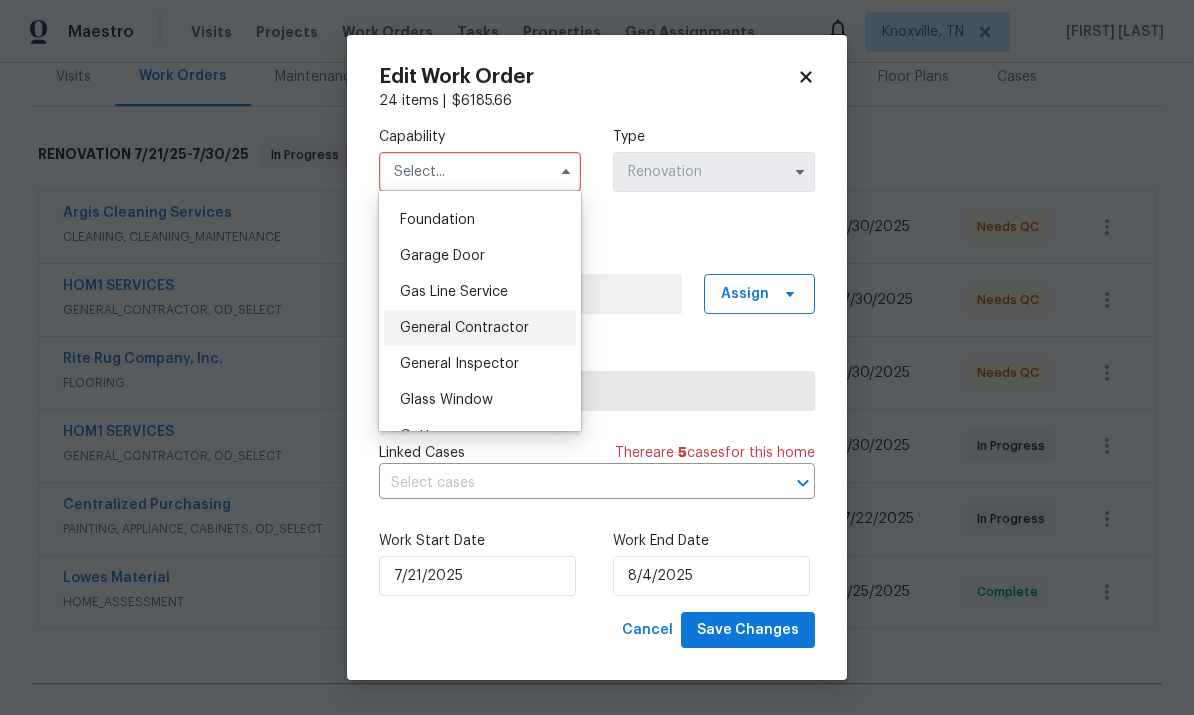 click on "General Contractor" at bounding box center (480, 328) 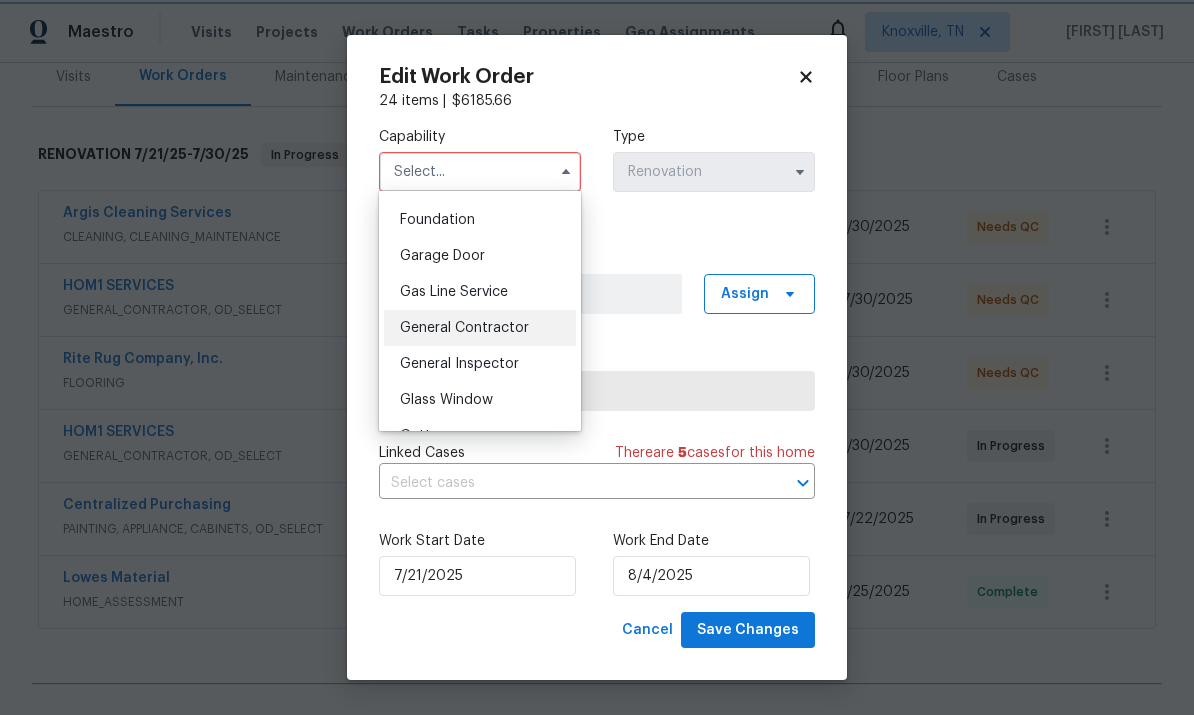 type on "General Contractor" 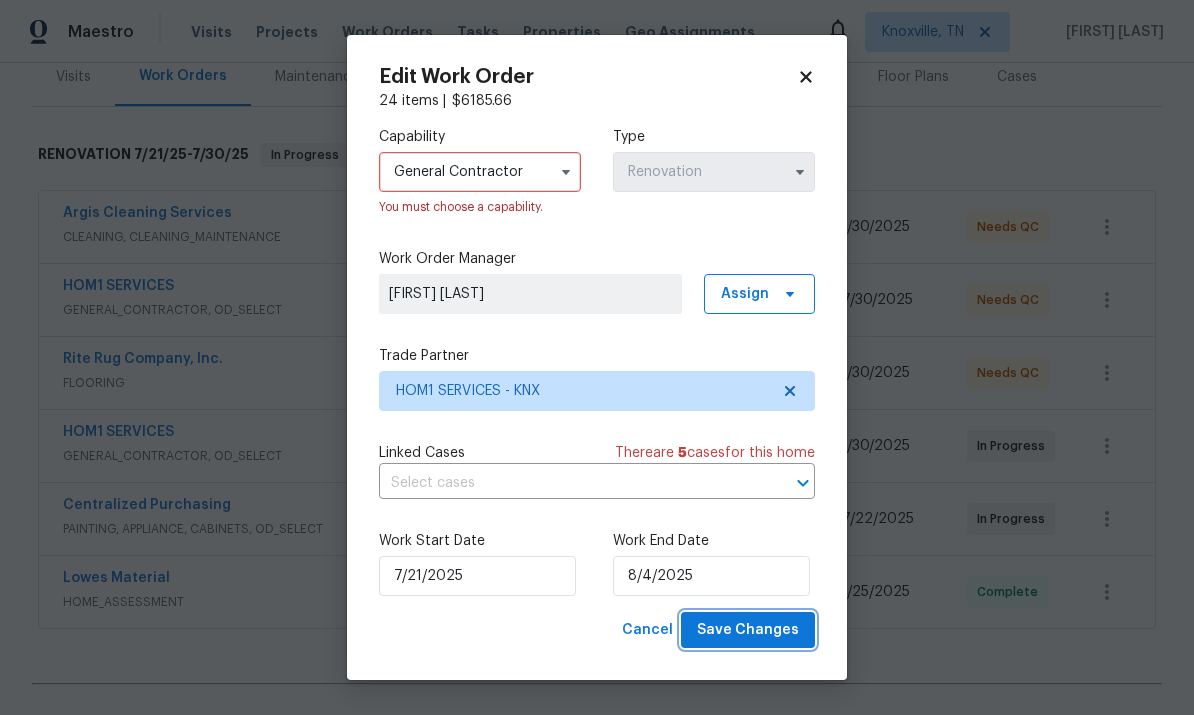 click on "Save Changes" at bounding box center (748, 630) 